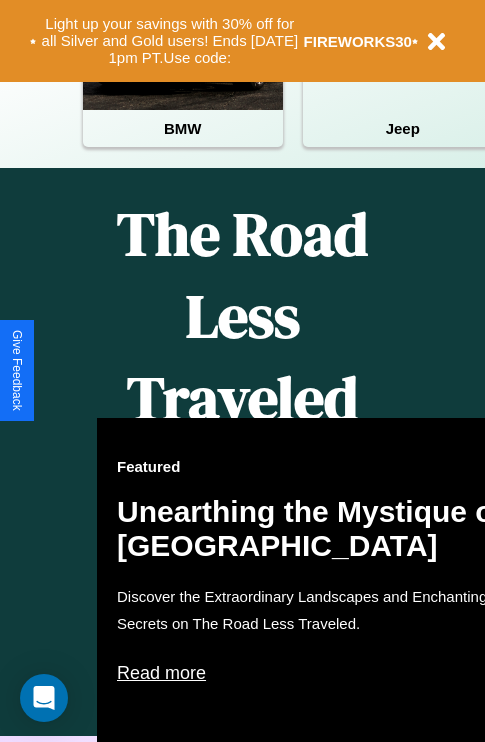 scroll, scrollTop: 757, scrollLeft: 0, axis: vertical 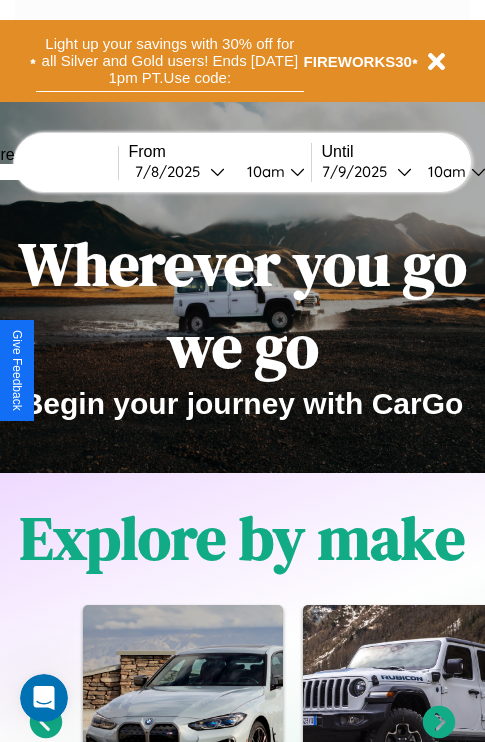 click on "Light up your savings with 30% off for all Silver and Gold users! Ends [DATE] 1pm PT.  Use code:" at bounding box center (170, 61) 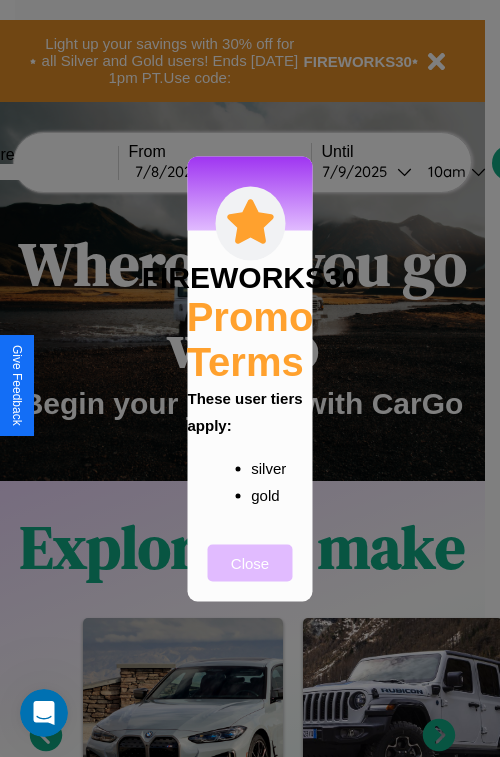 click on "Close" at bounding box center [250, 562] 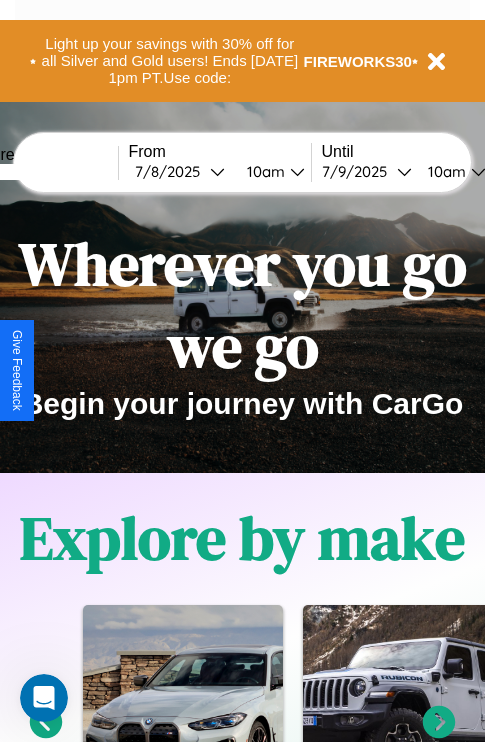 click at bounding box center (43, 172) 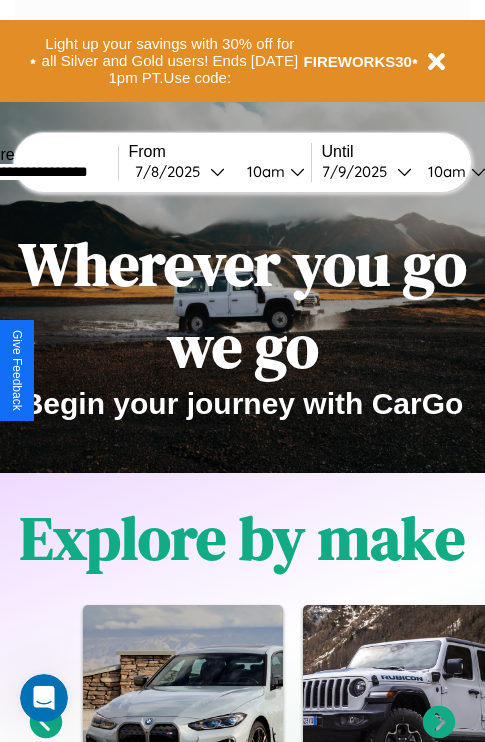 type on "**********" 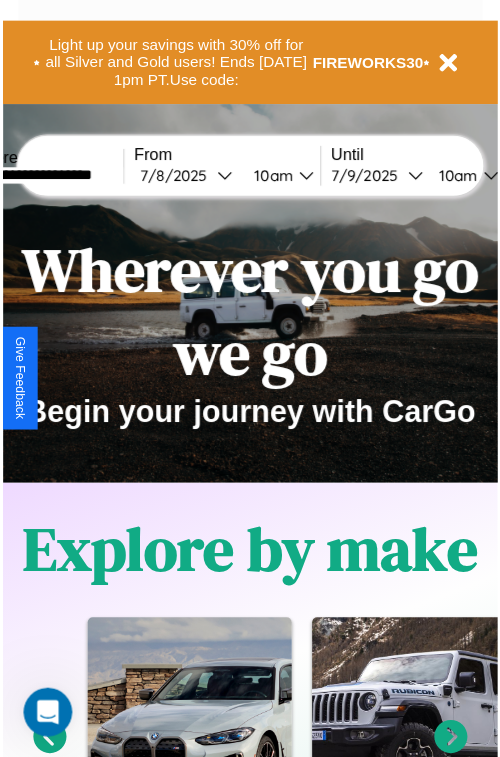 select on "*" 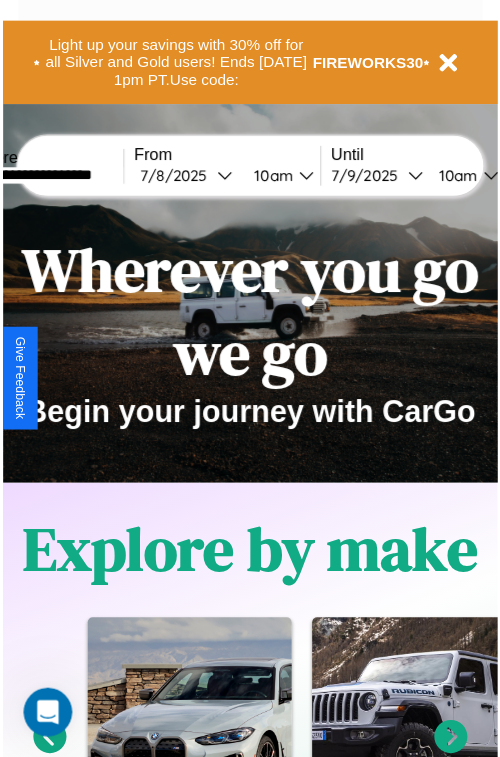 select on "****" 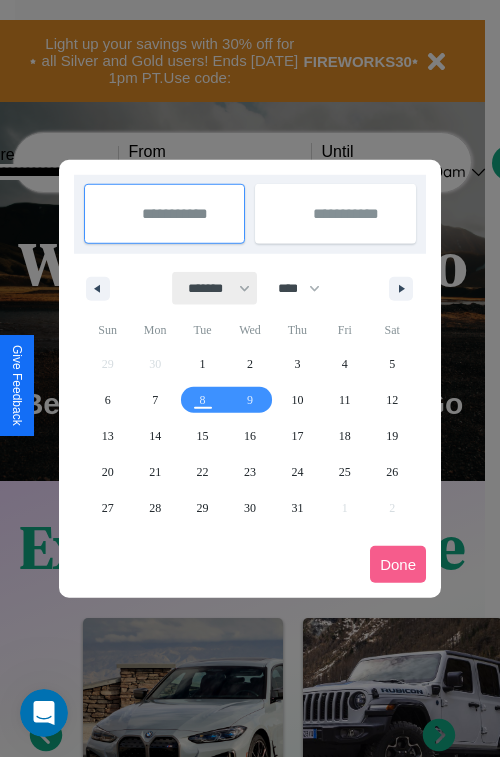 click on "******* ******** ***** ***** *** **** **** ****** ********* ******* ******** ********" at bounding box center [215, 288] 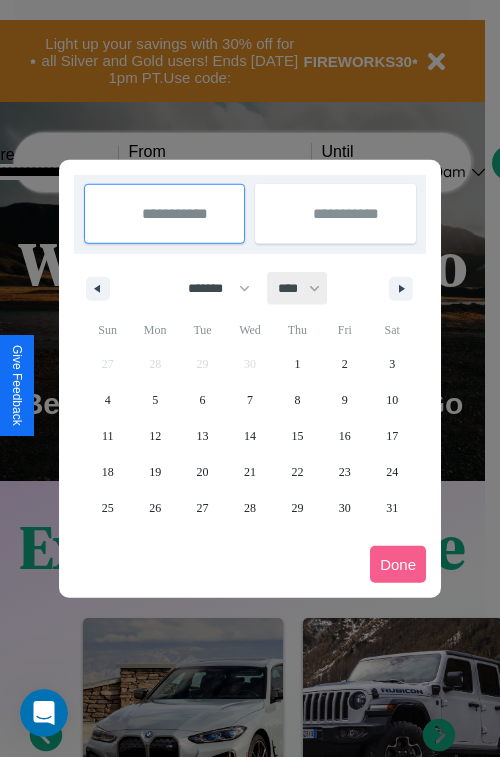 click on "**** **** **** **** **** **** **** **** **** **** **** **** **** **** **** **** **** **** **** **** **** **** **** **** **** **** **** **** **** **** **** **** **** **** **** **** **** **** **** **** **** **** **** **** **** **** **** **** **** **** **** **** **** **** **** **** **** **** **** **** **** **** **** **** **** **** **** **** **** **** **** **** **** **** **** **** **** **** **** **** **** **** **** **** **** **** **** **** **** **** **** **** **** **** **** **** **** **** **** **** **** **** **** **** **** **** **** **** **** **** **** **** **** **** **** **** **** **** **** **** ****" at bounding box center [298, 288] 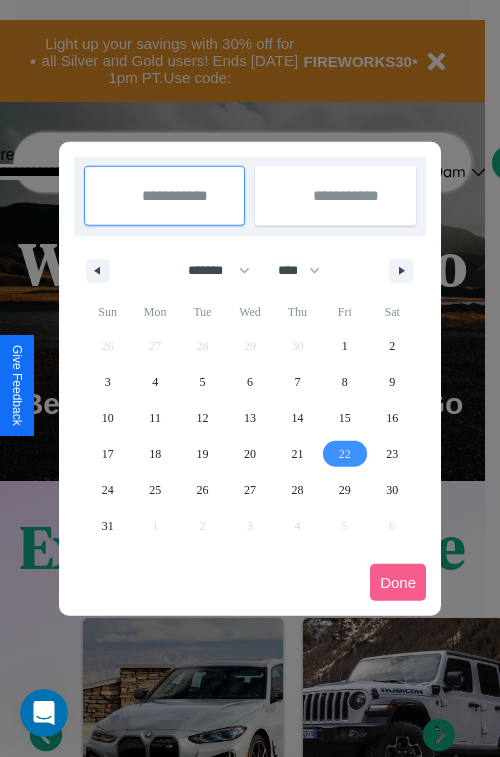 click on "22" at bounding box center [345, 454] 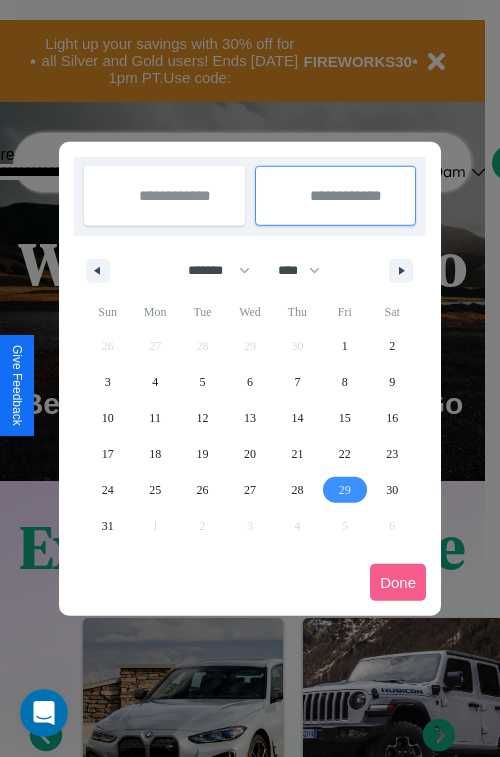 click on "29" at bounding box center [345, 490] 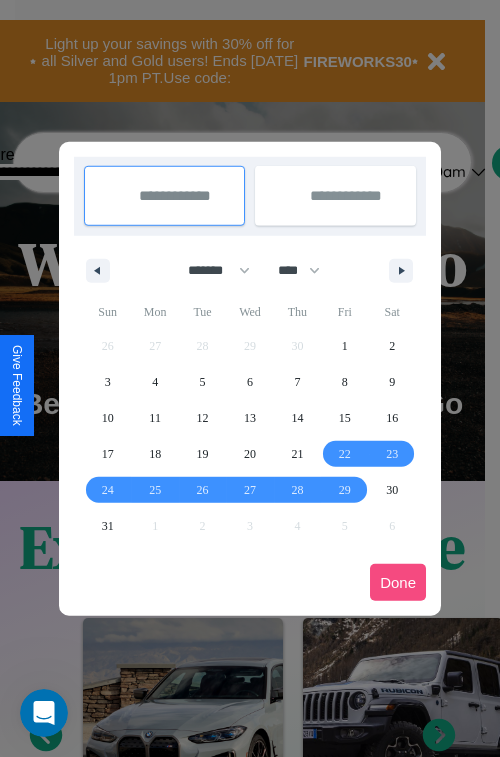 click on "Done" at bounding box center [398, 582] 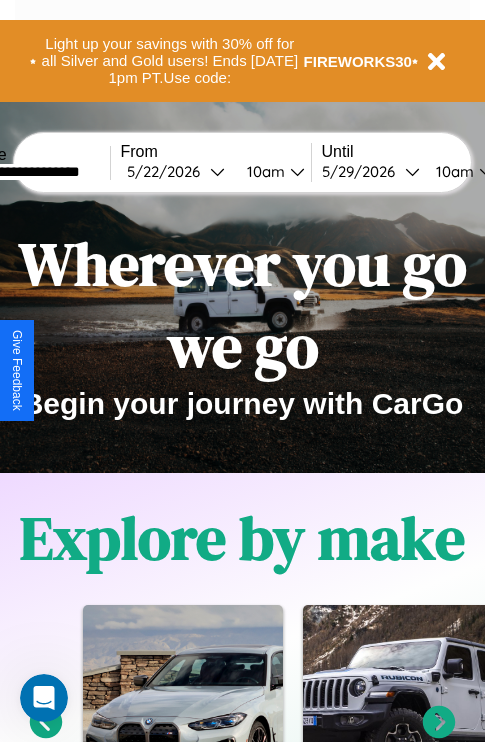 scroll, scrollTop: 0, scrollLeft: 77, axis: horizontal 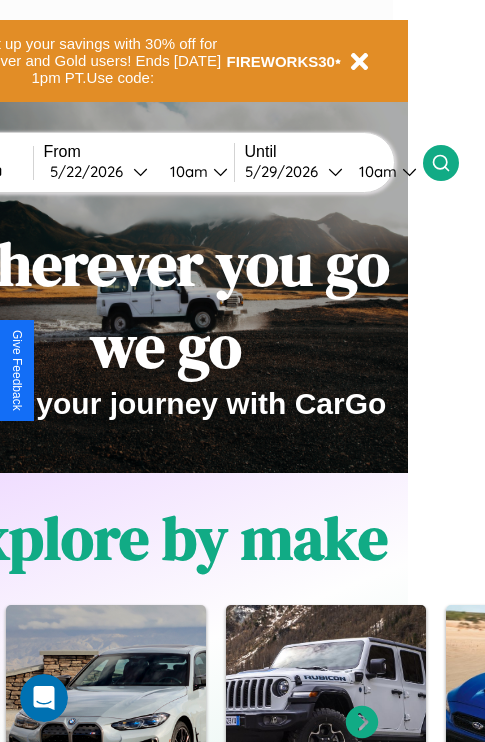 click 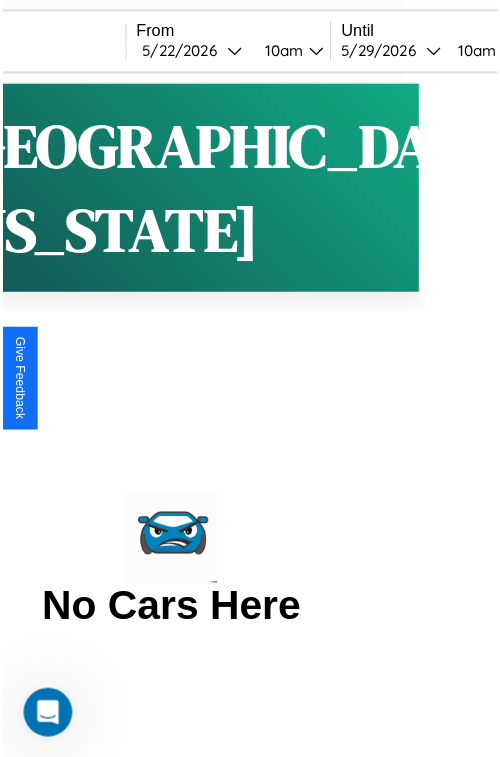 scroll, scrollTop: 0, scrollLeft: 0, axis: both 